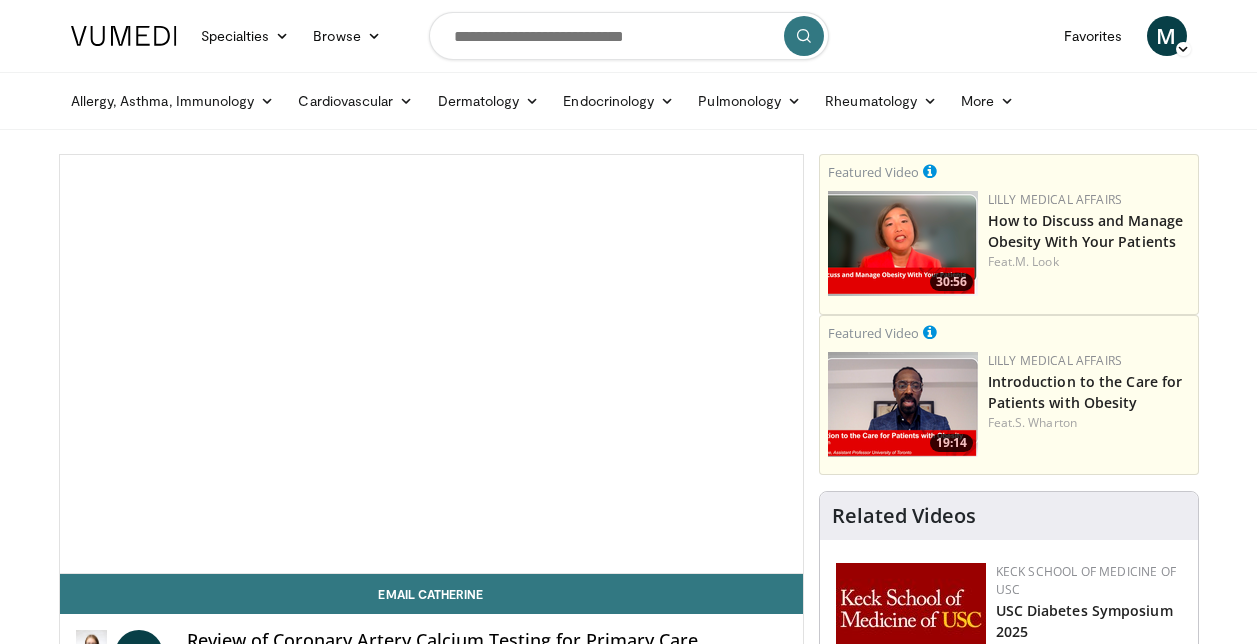 scroll, scrollTop: 0, scrollLeft: 0, axis: both 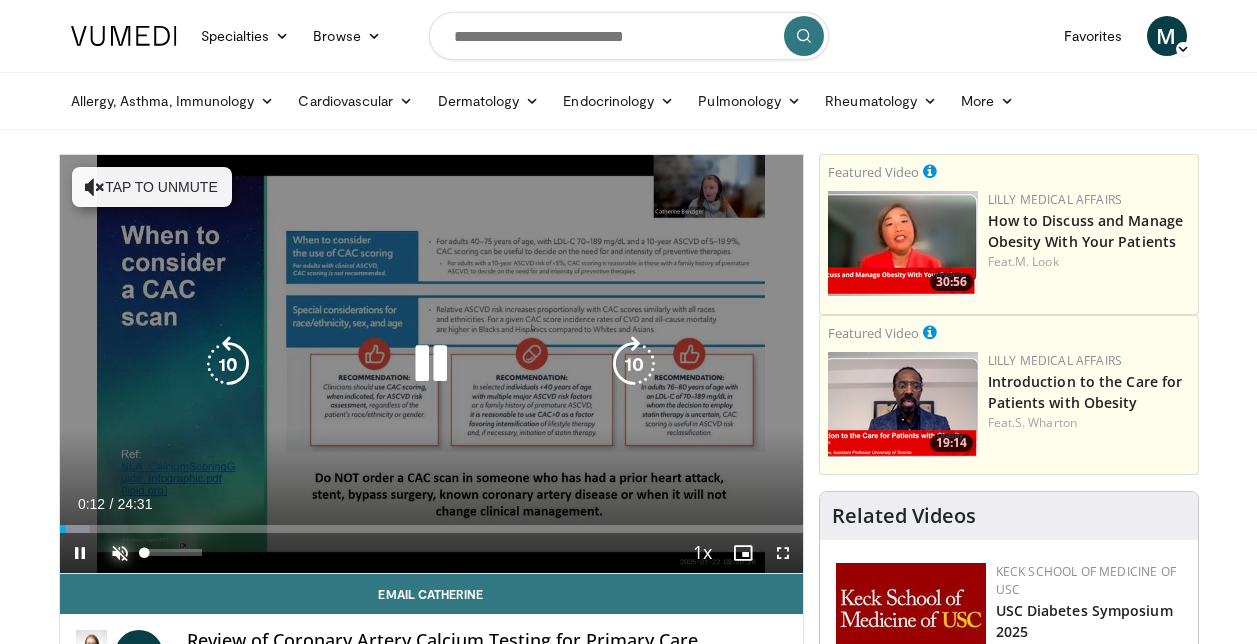 click at bounding box center [120, 553] 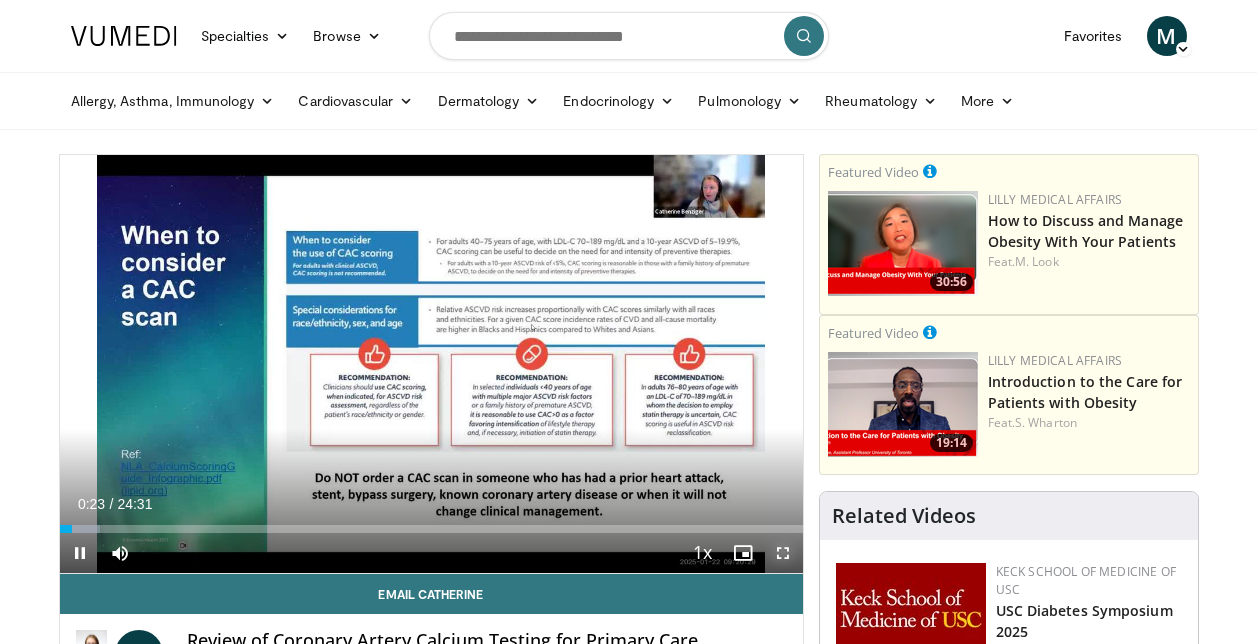 click at bounding box center (783, 553) 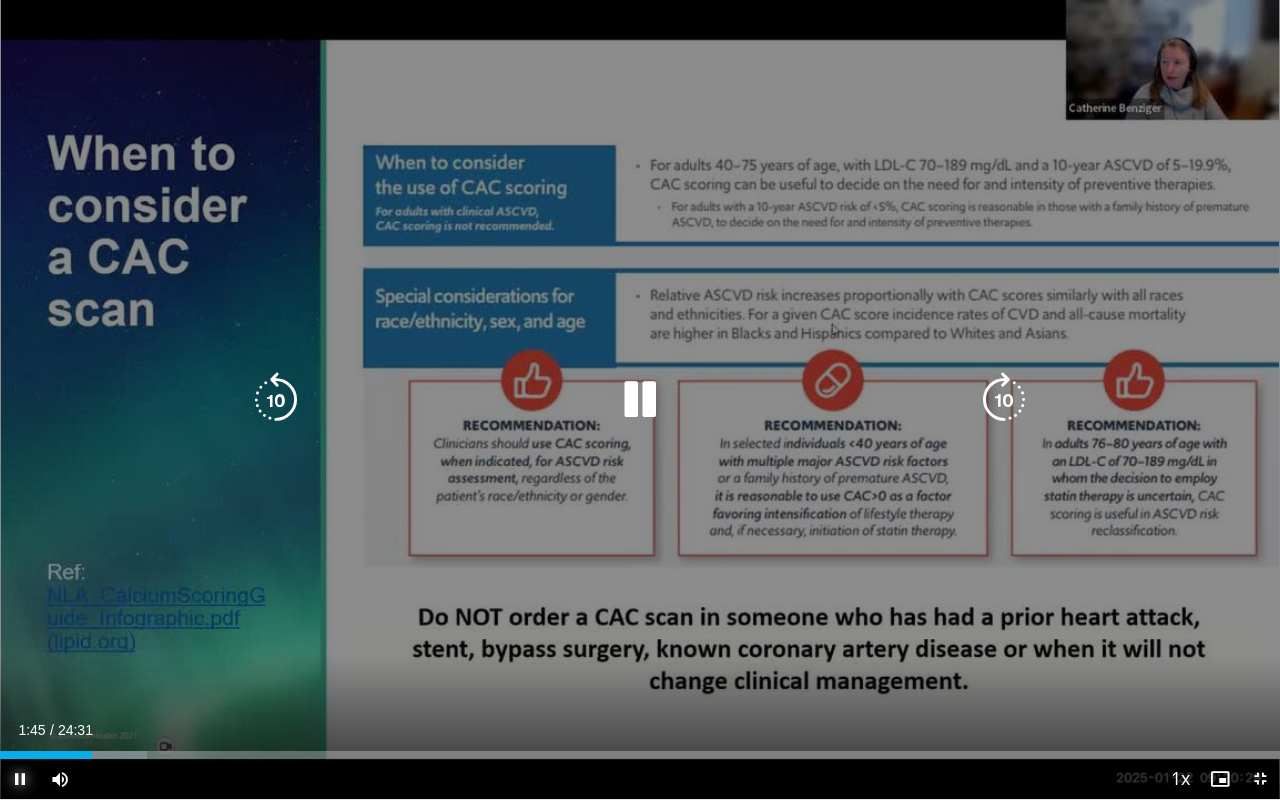 click at bounding box center (20, 779) 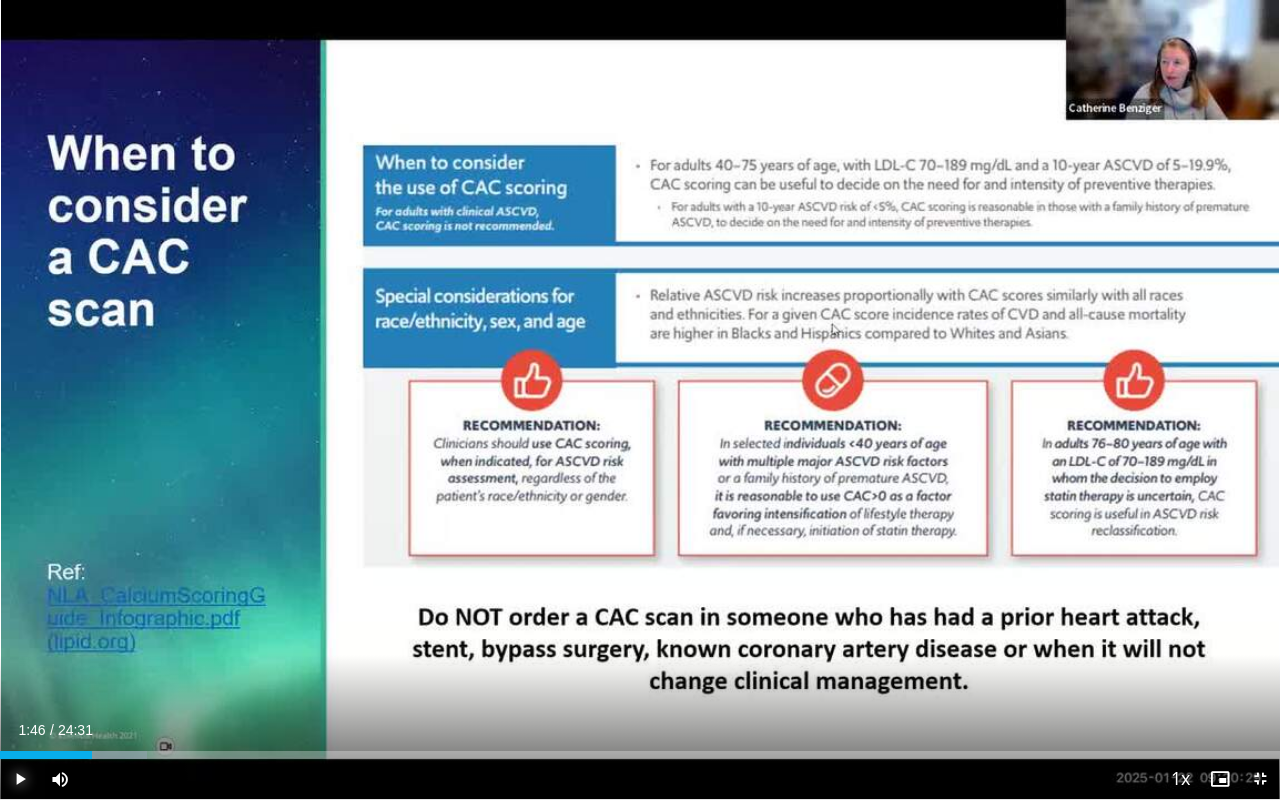 click at bounding box center (20, 779) 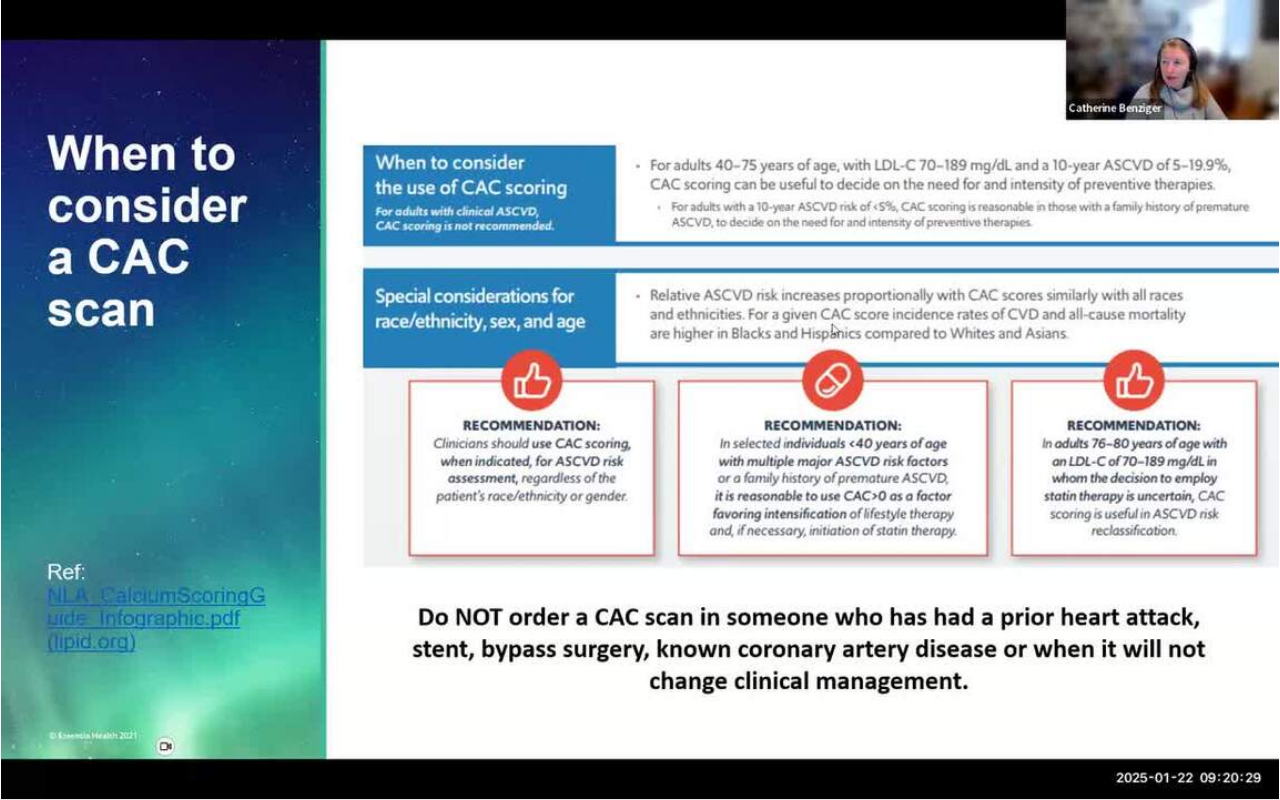 click on "10 seconds
Tap to unmute" at bounding box center [640, 399] 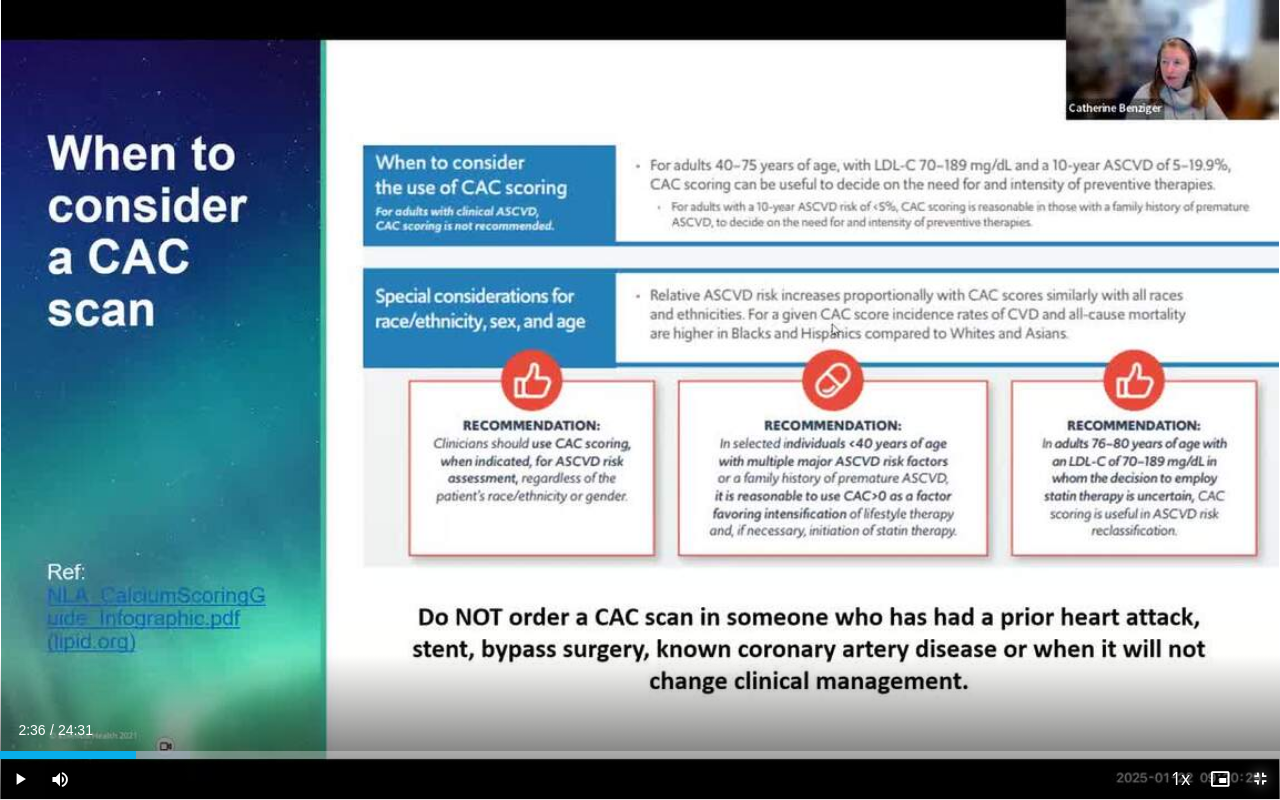 click at bounding box center [1260, 779] 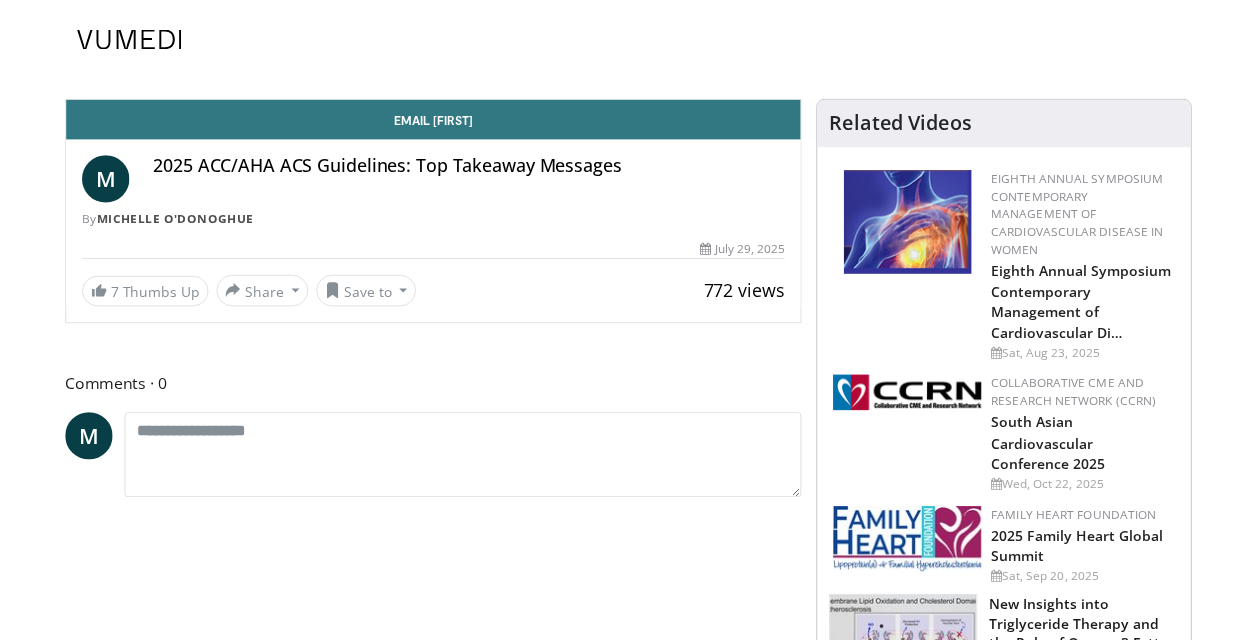 scroll, scrollTop: 0, scrollLeft: 0, axis: both 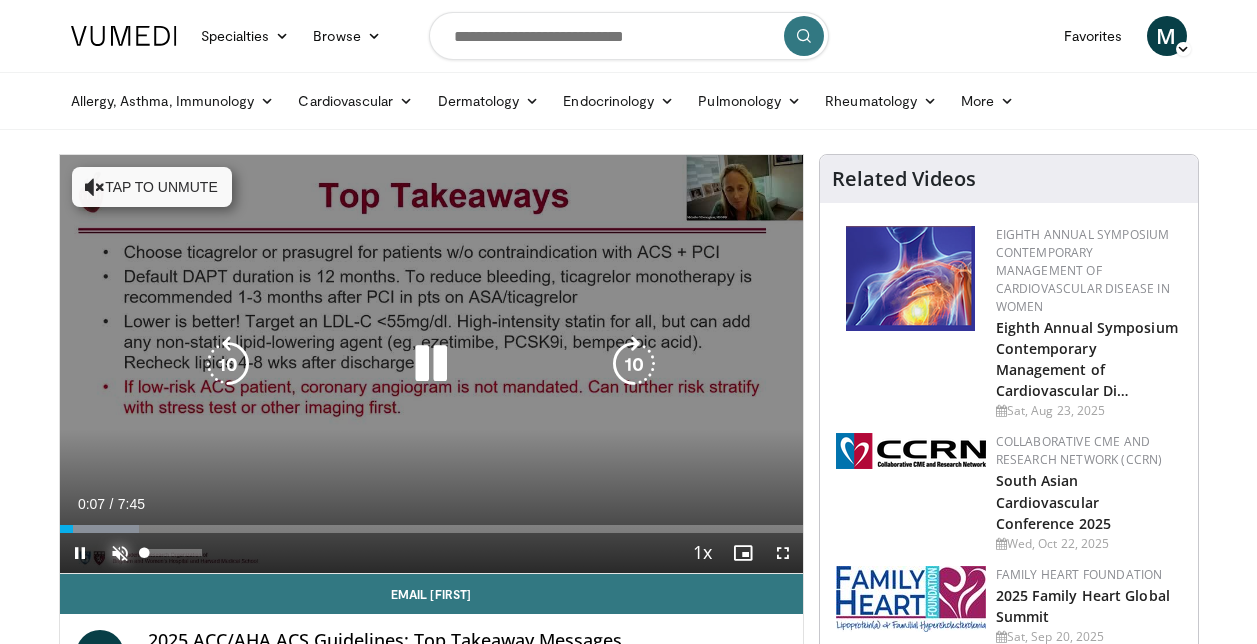 click at bounding box center (120, 553) 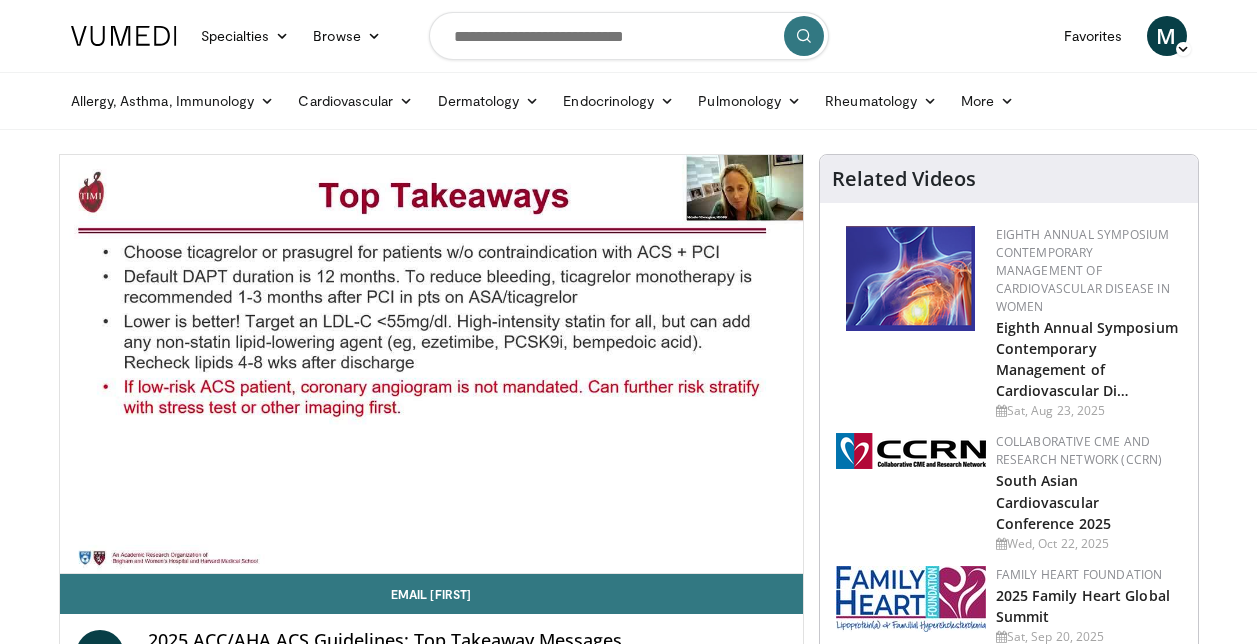 click on "**********" at bounding box center (431, 364) 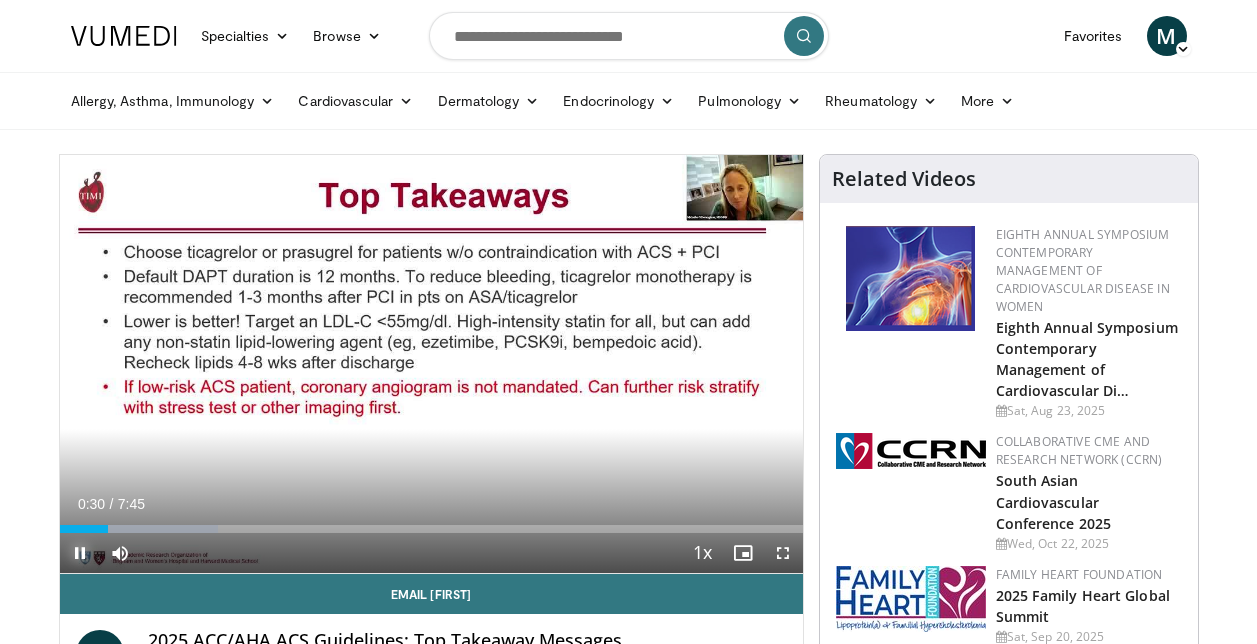click at bounding box center (80, 553) 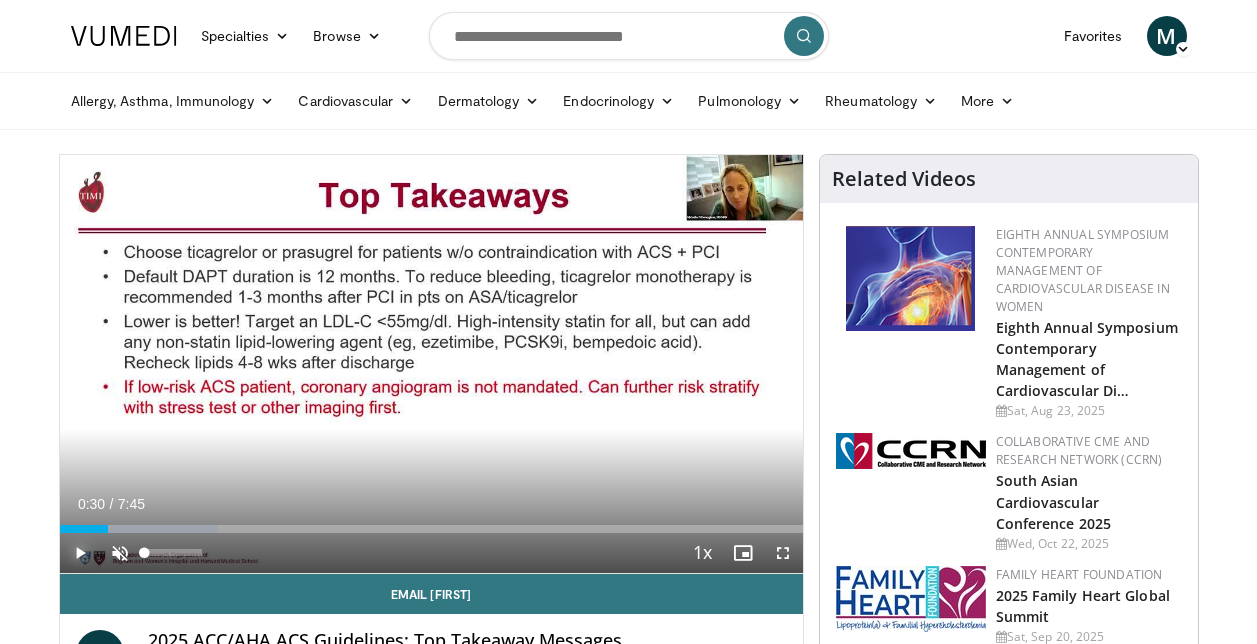 drag, startPoint x: 205, startPoint y: 552, endPoint x: 108, endPoint y: 549, distance: 97.04638 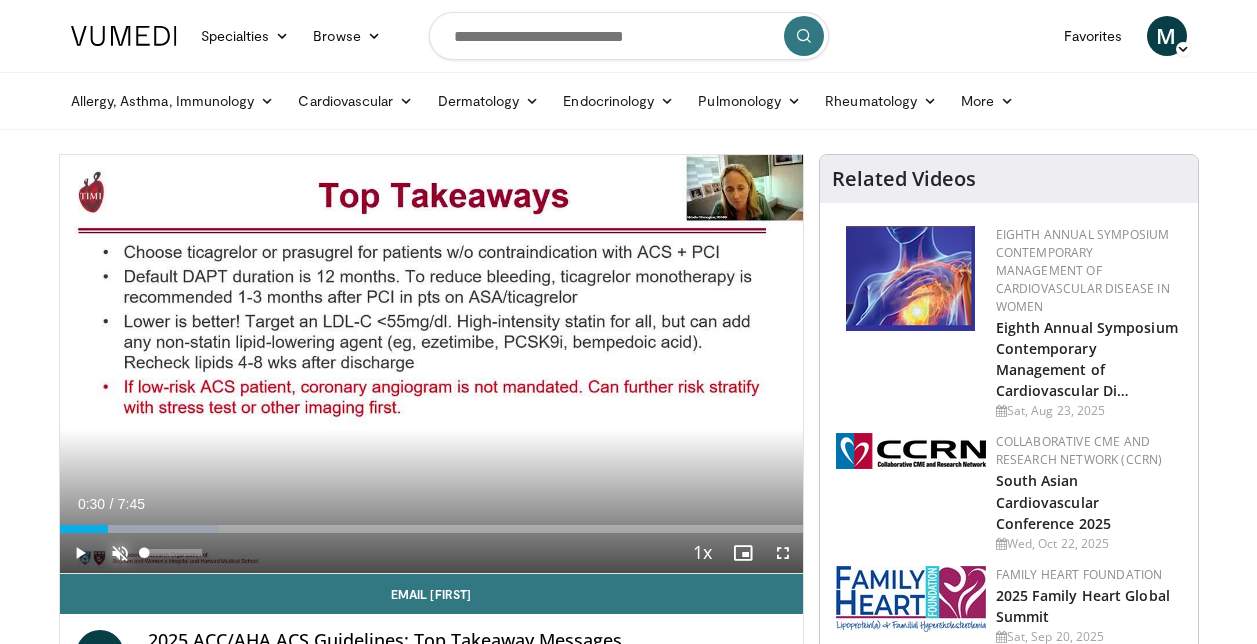 click at bounding box center [120, 553] 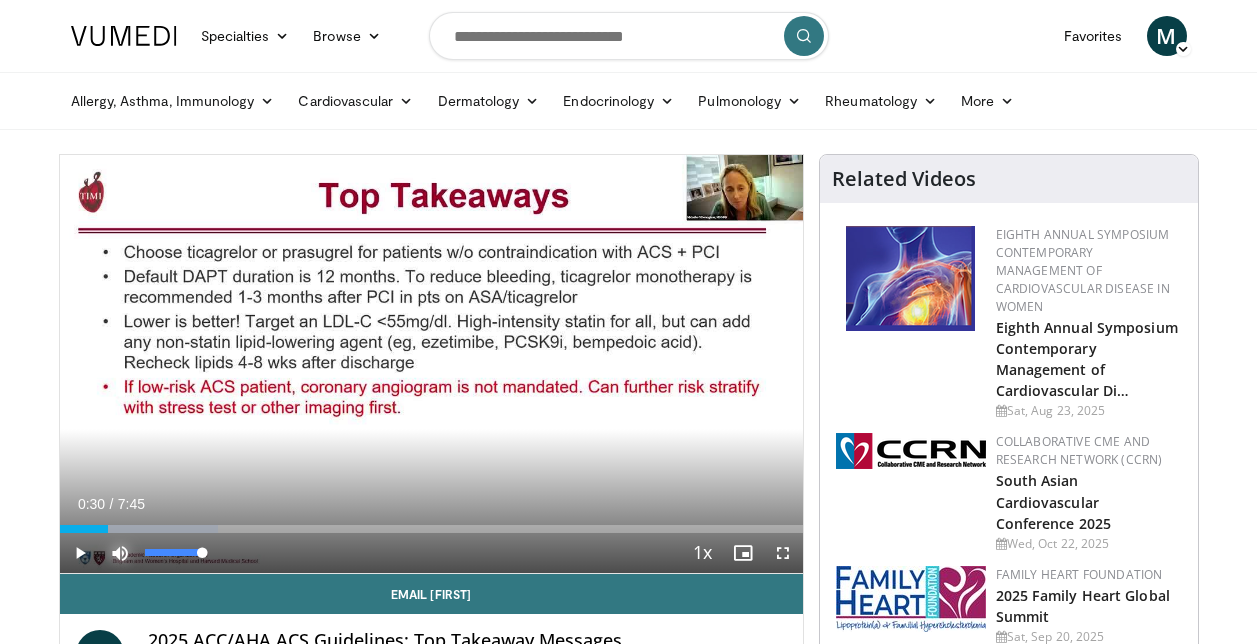 click at bounding box center (120, 553) 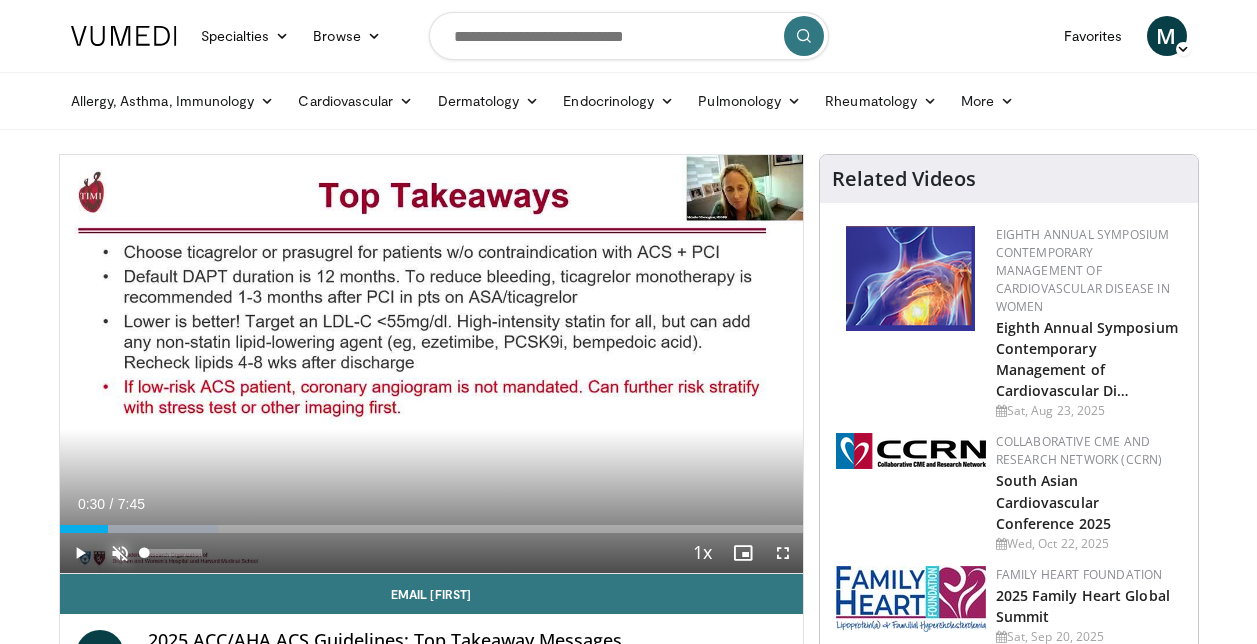click at bounding box center [120, 553] 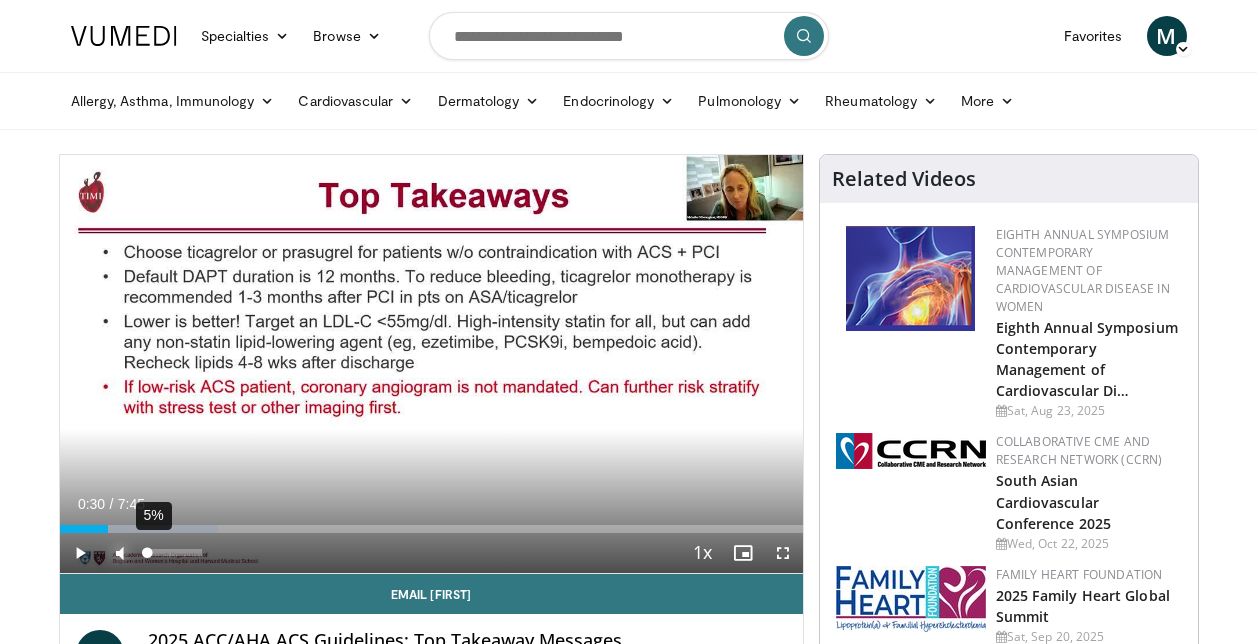 drag, startPoint x: 202, startPoint y: 551, endPoint x: 152, endPoint y: 552, distance: 50.01 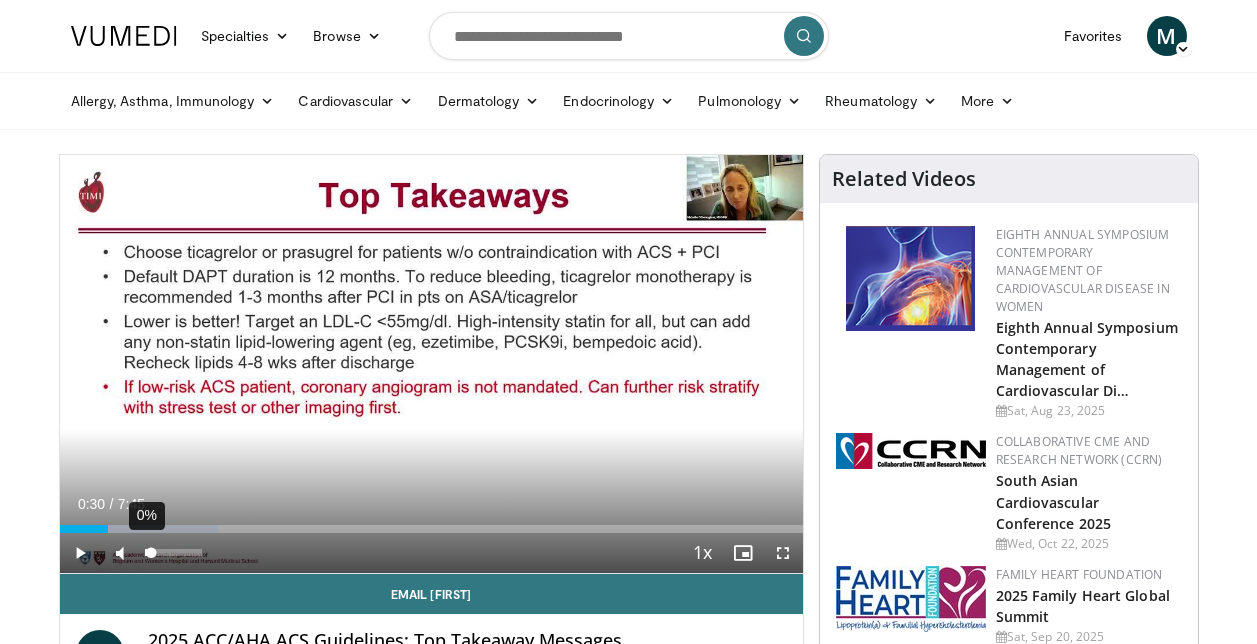 click on "0%" at bounding box center (174, 553) 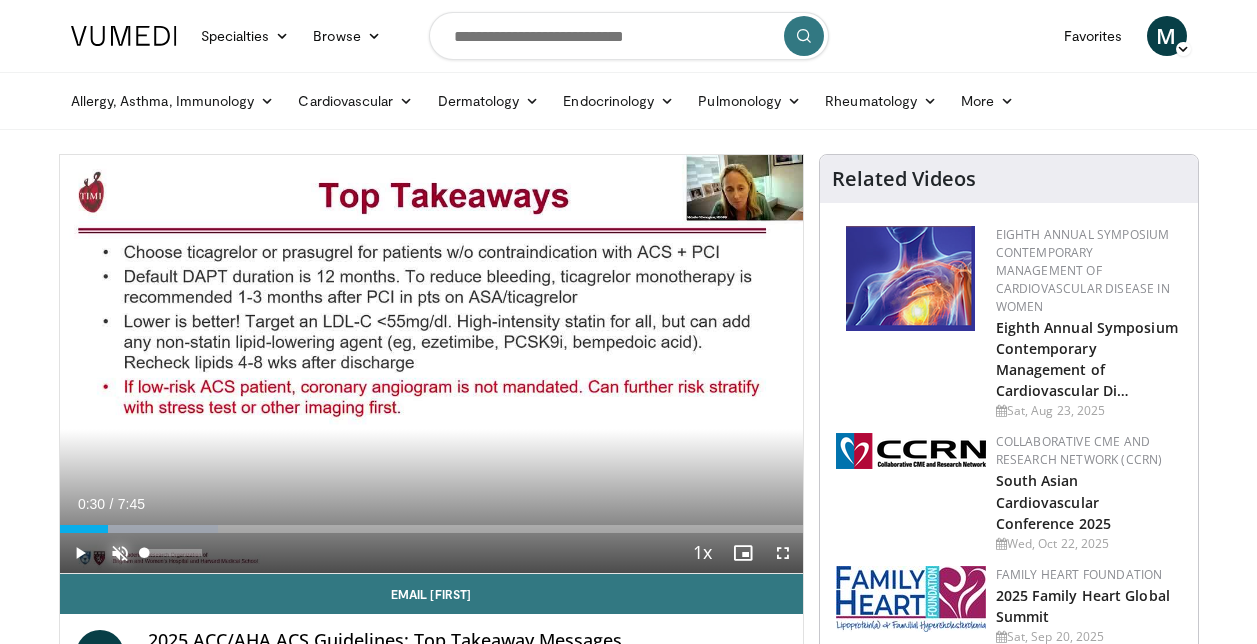 click at bounding box center [120, 553] 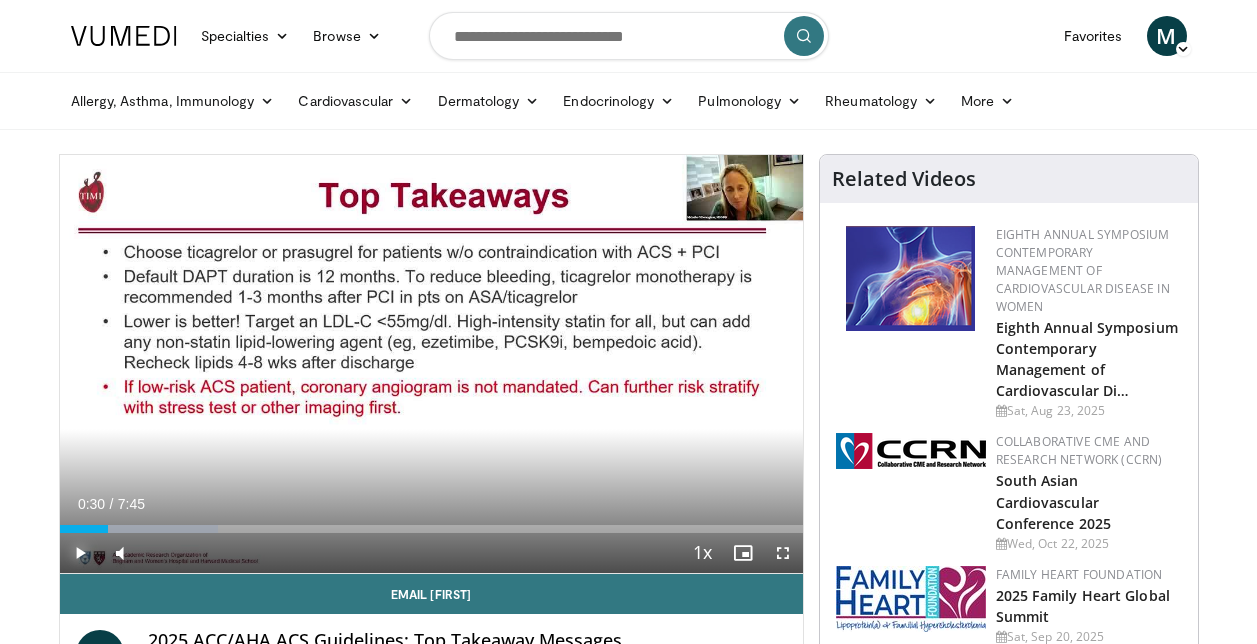 click at bounding box center (80, 553) 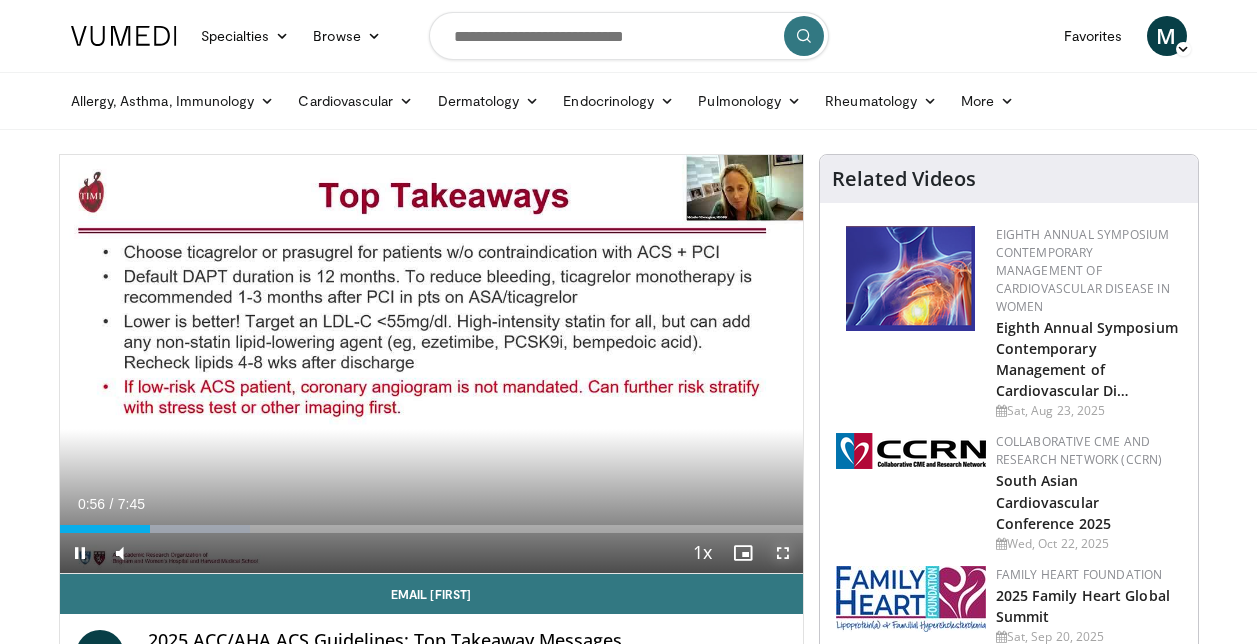 click at bounding box center [783, 553] 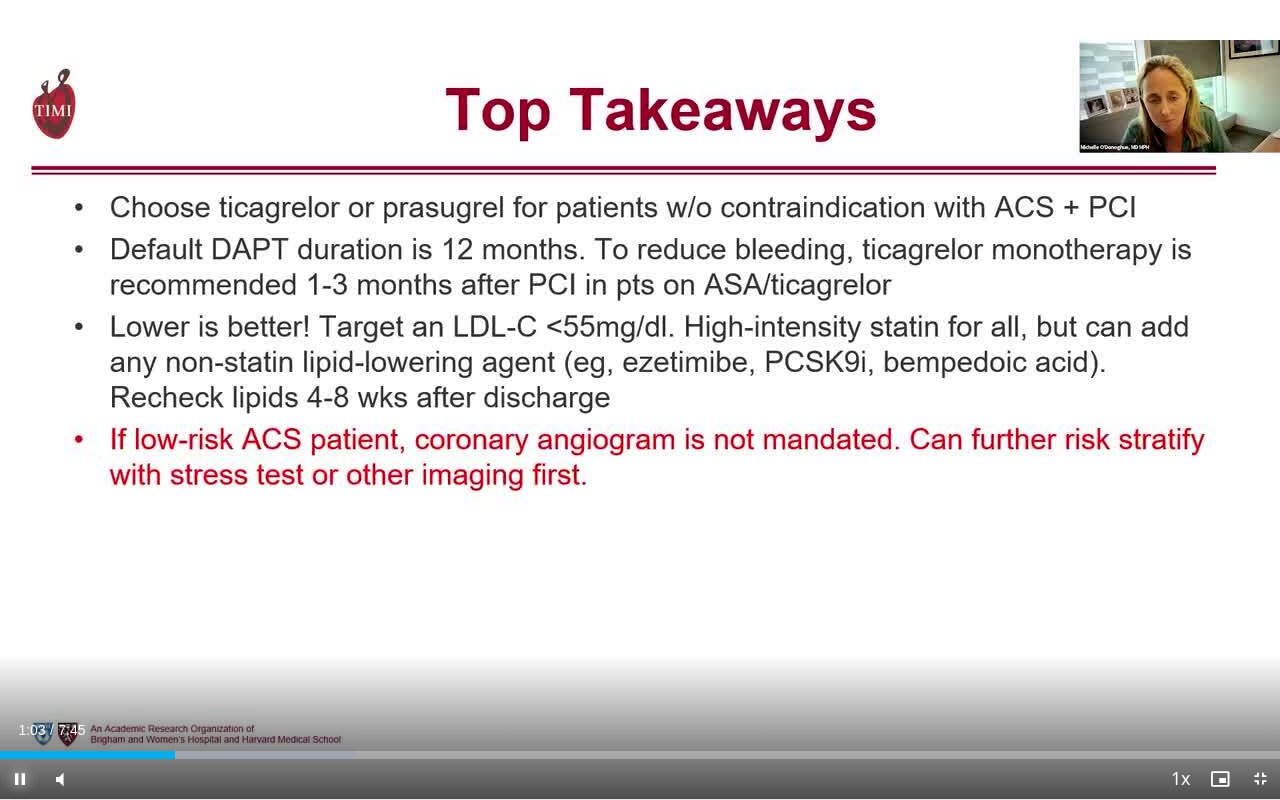 click at bounding box center [20, 779] 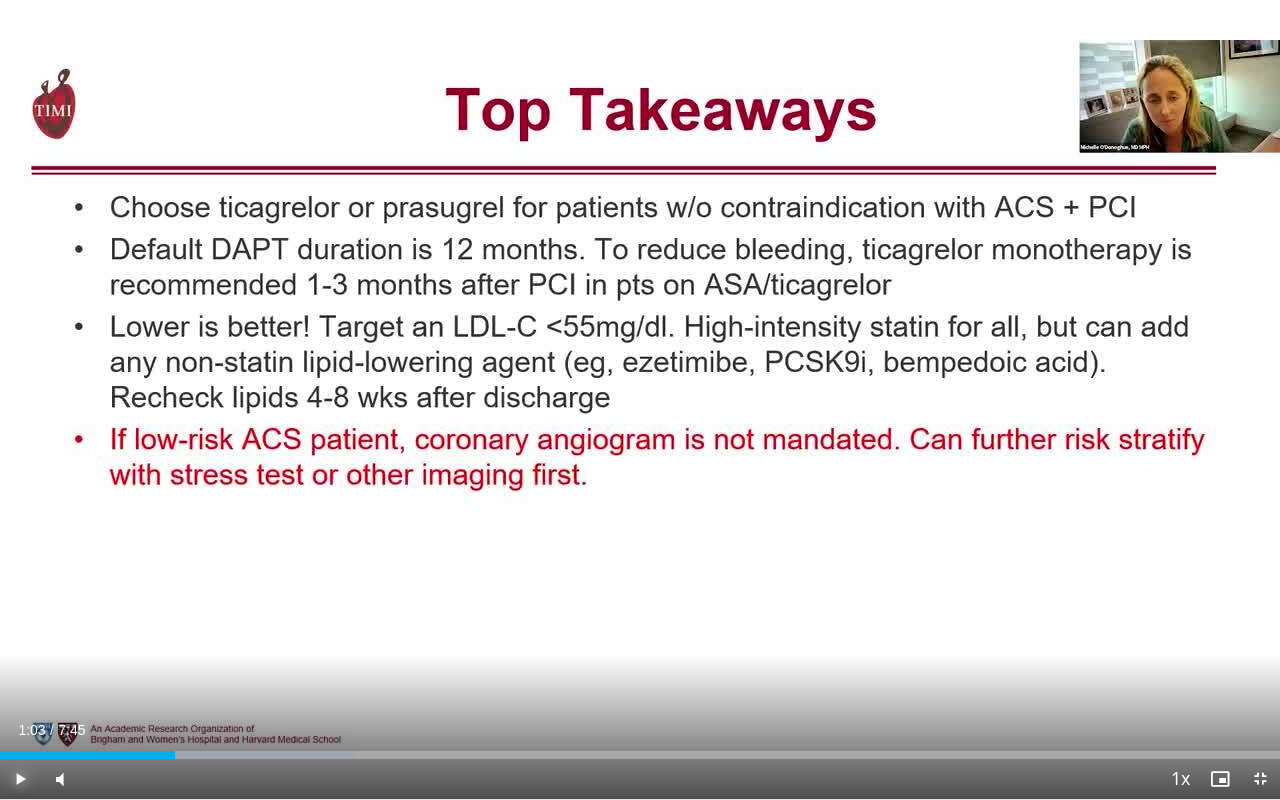 click at bounding box center (20, 779) 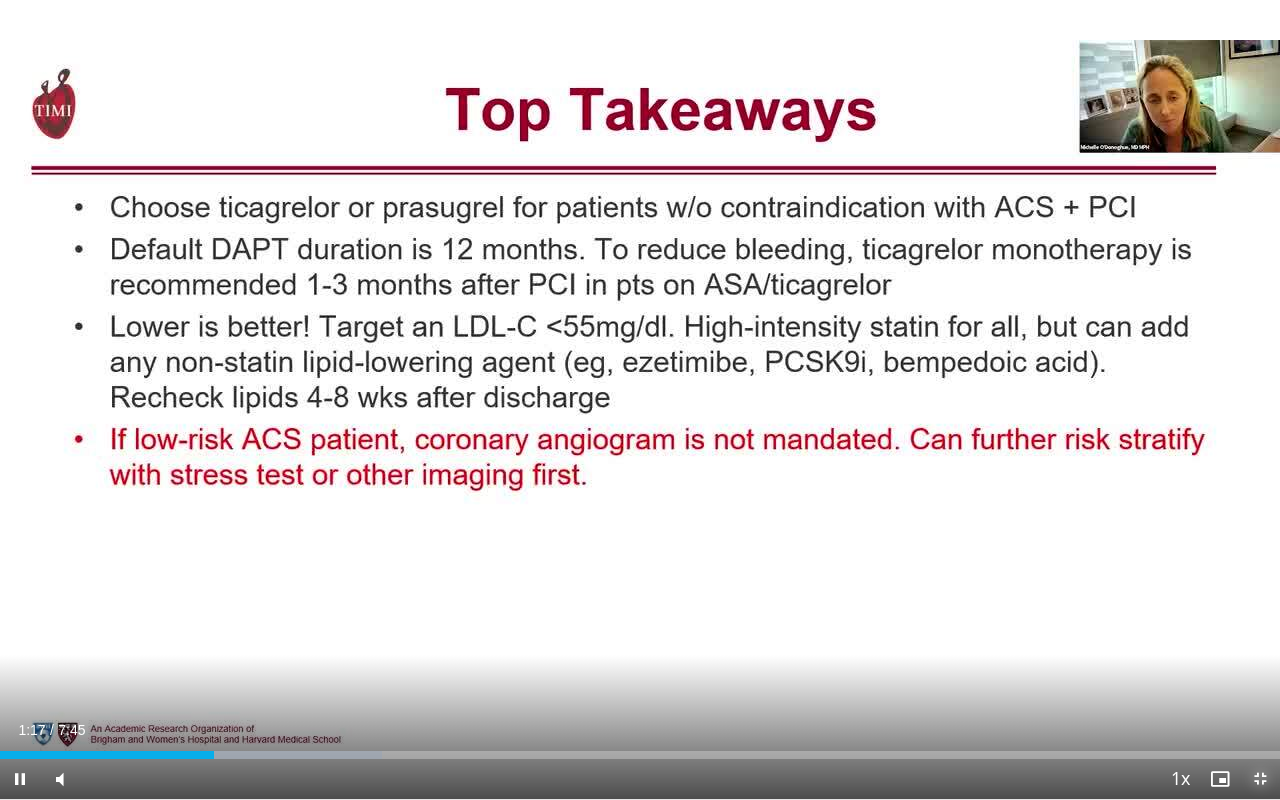 click at bounding box center [1260, 779] 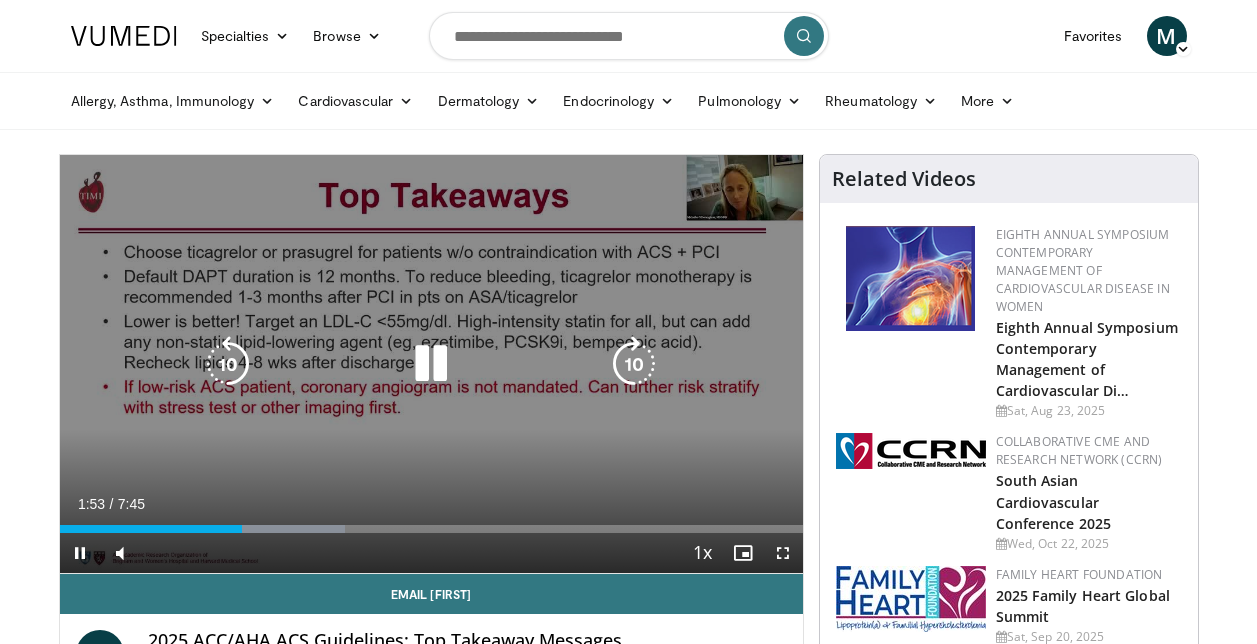 click on "10 seconds
Tap to unmute" at bounding box center [431, 364] 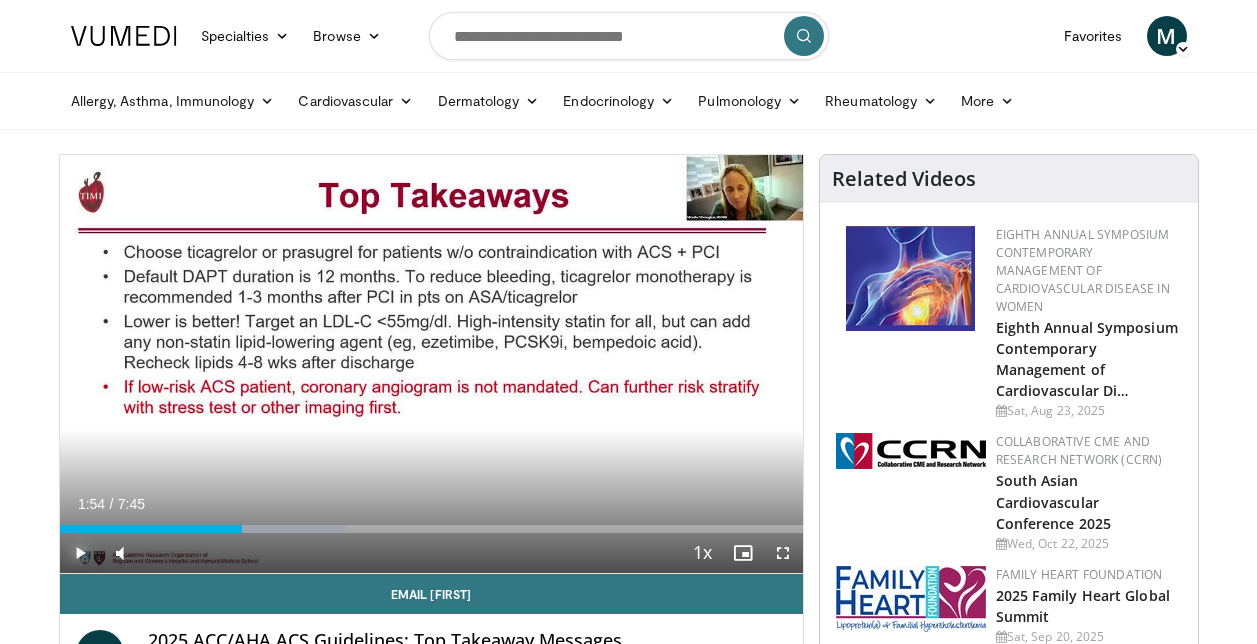 click at bounding box center (80, 553) 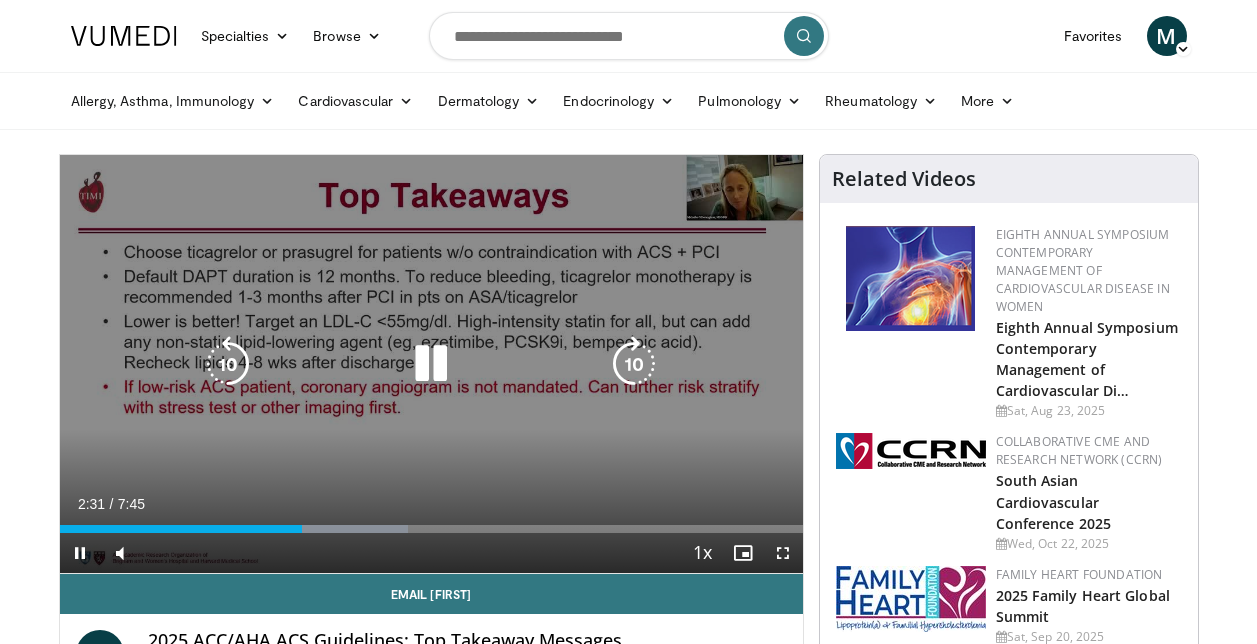click on "10 seconds
Tap to unmute" at bounding box center [431, 364] 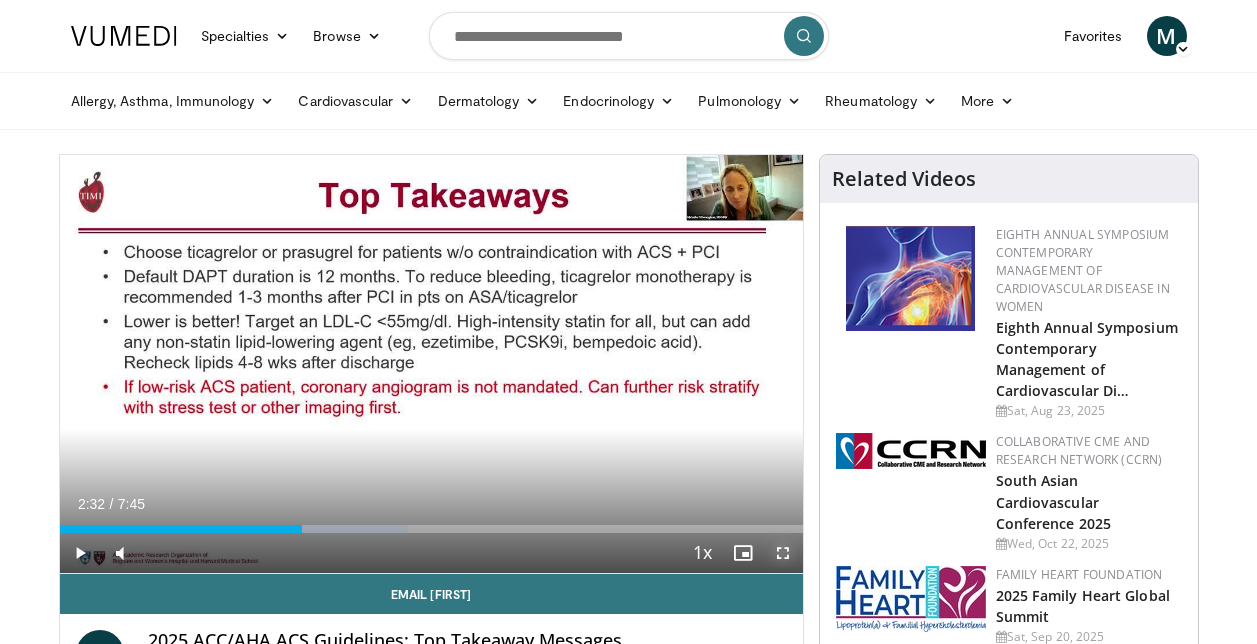 click at bounding box center [783, 553] 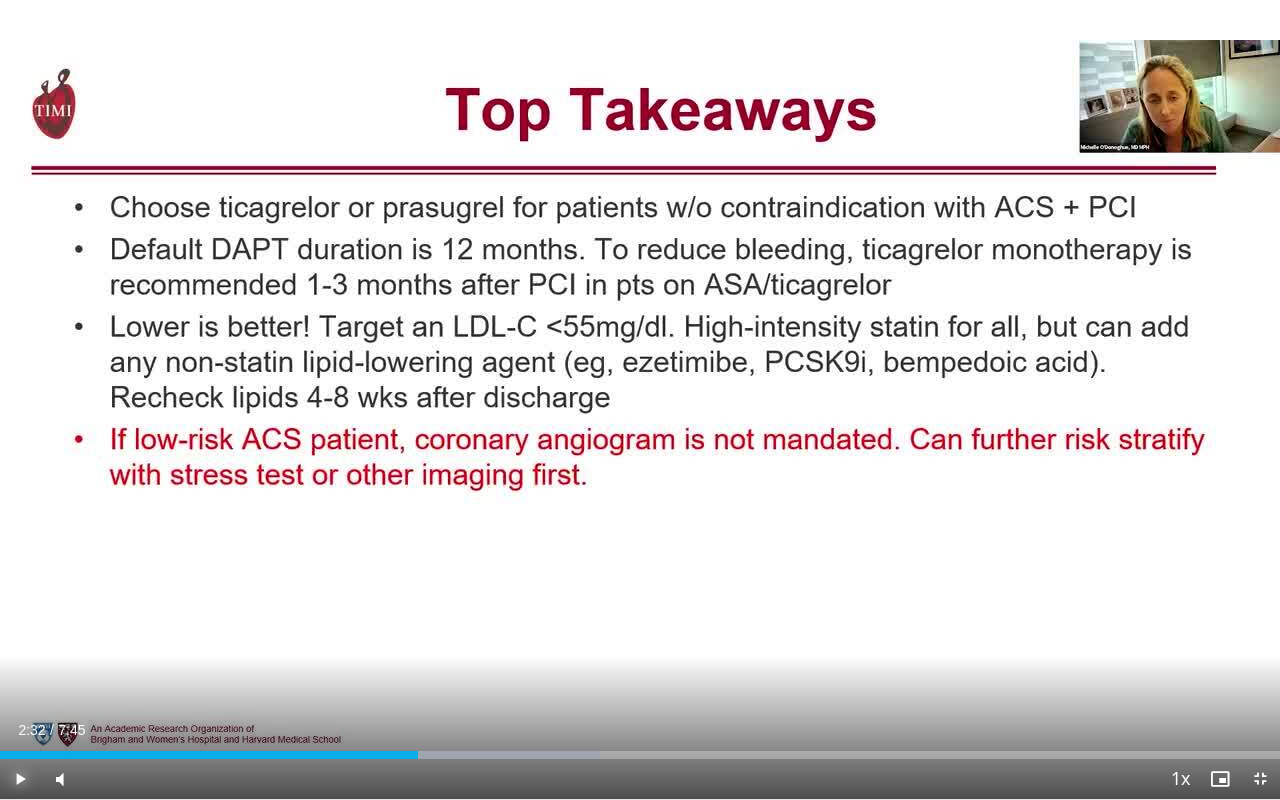 click at bounding box center (20, 779) 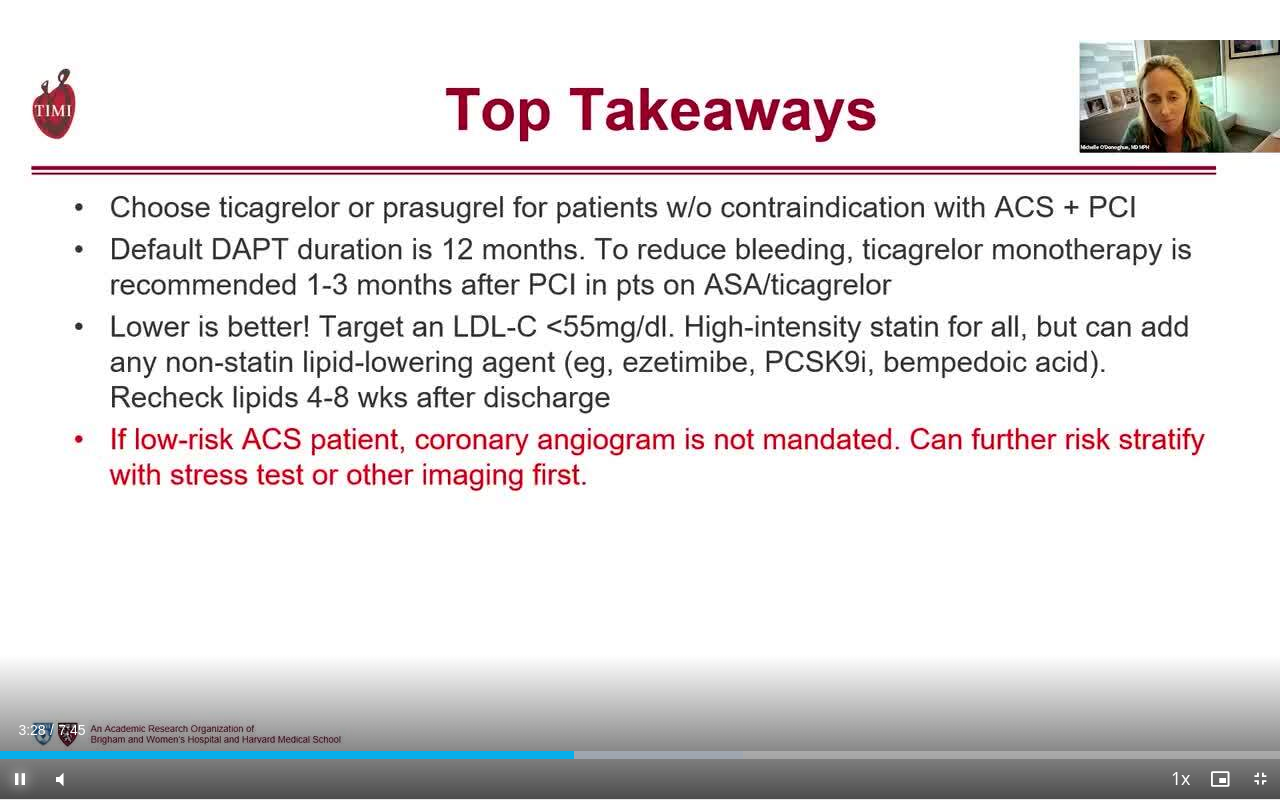 click at bounding box center (20, 779) 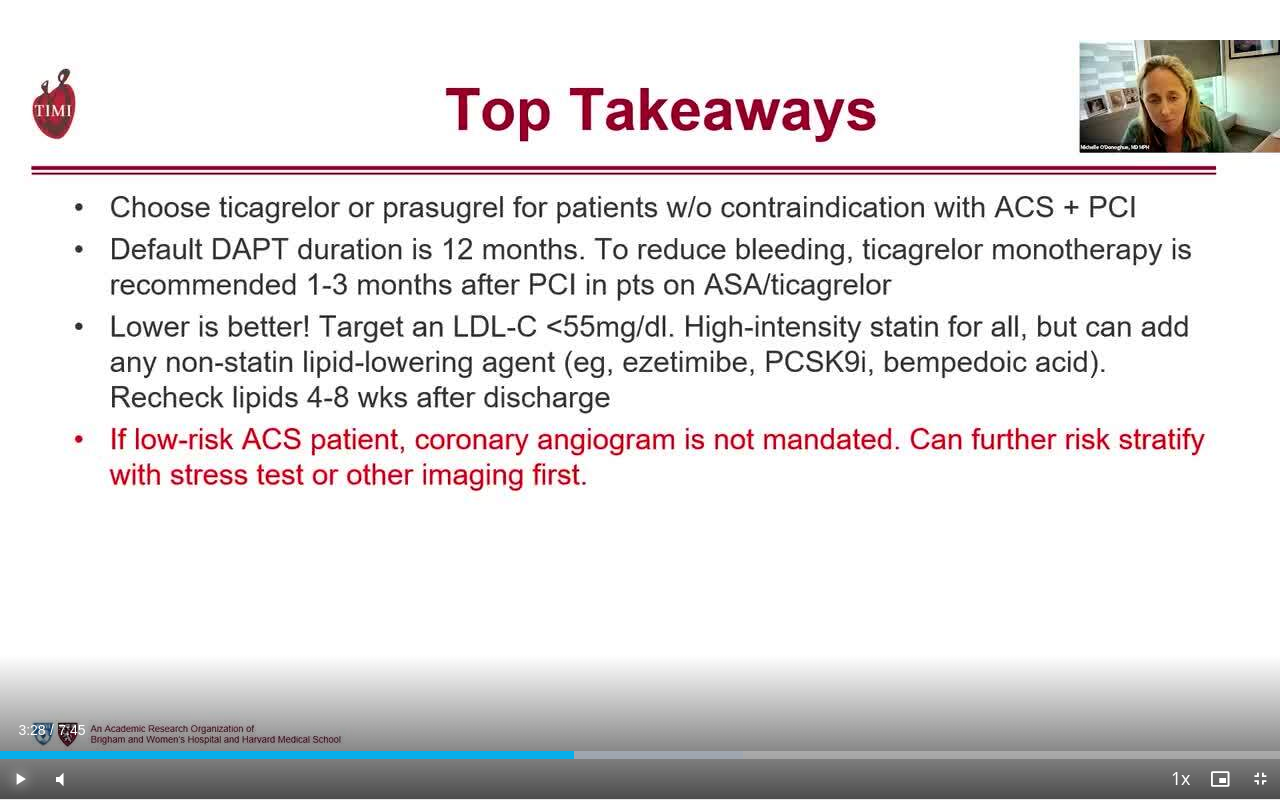 click at bounding box center (20, 779) 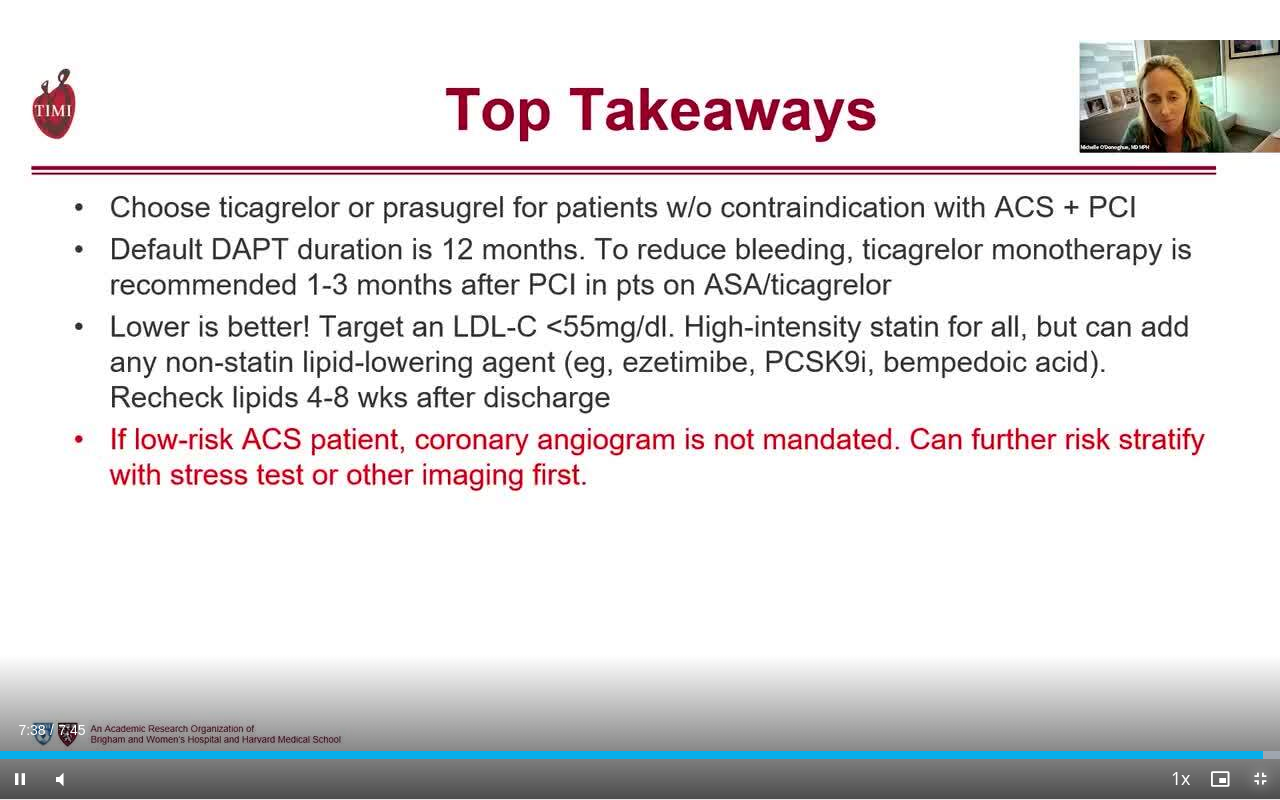 click at bounding box center [1260, 779] 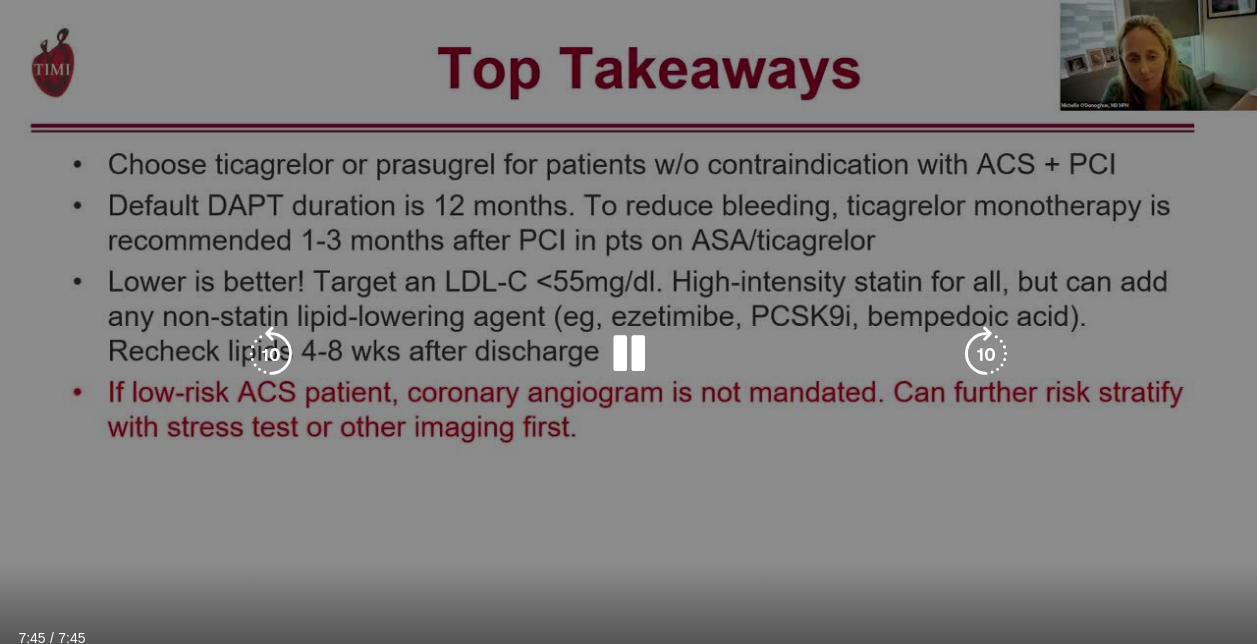 scroll, scrollTop: 267, scrollLeft: 0, axis: vertical 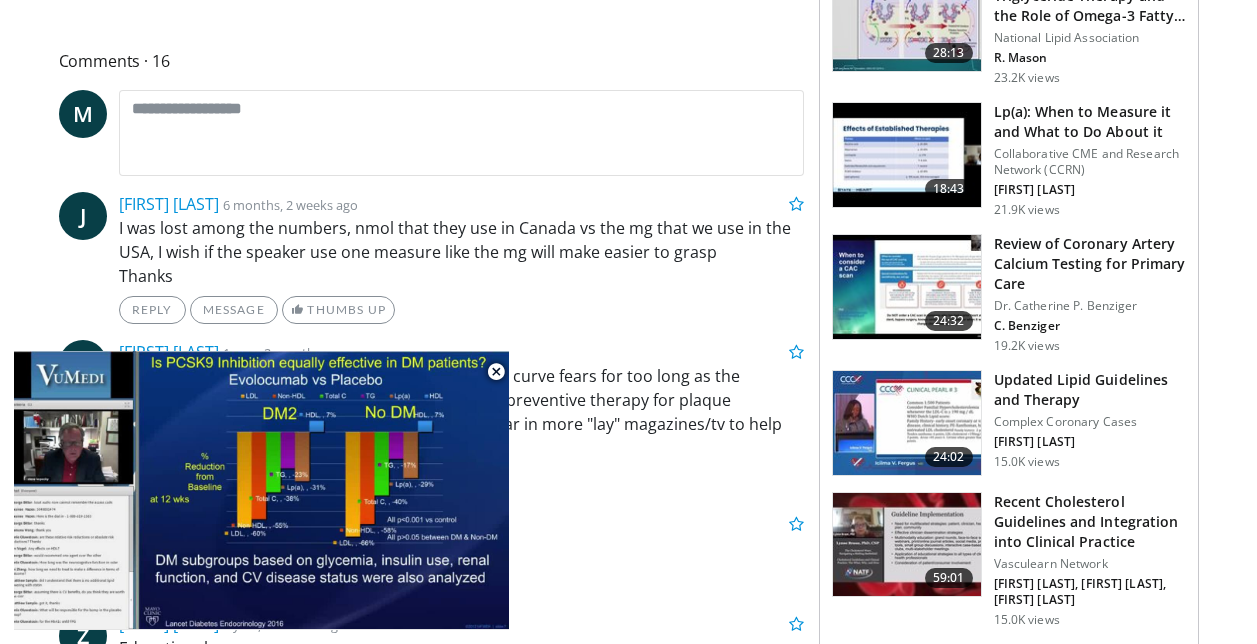 click at bounding box center [907, 423] 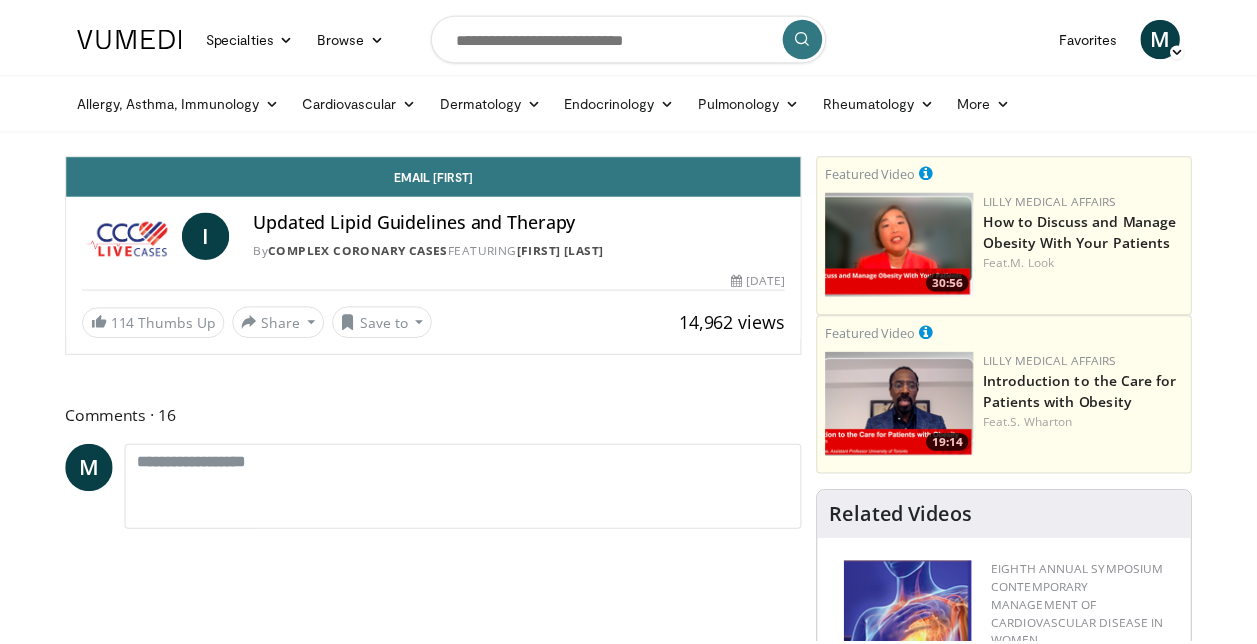 scroll, scrollTop: 0, scrollLeft: 0, axis: both 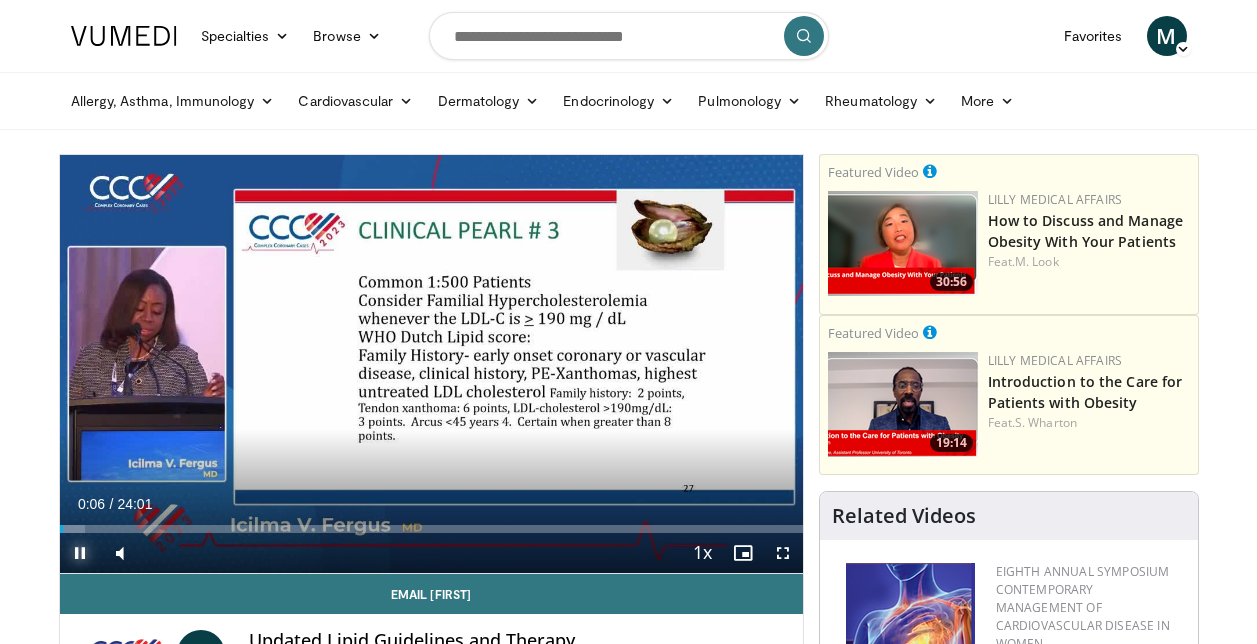 click at bounding box center (80, 553) 